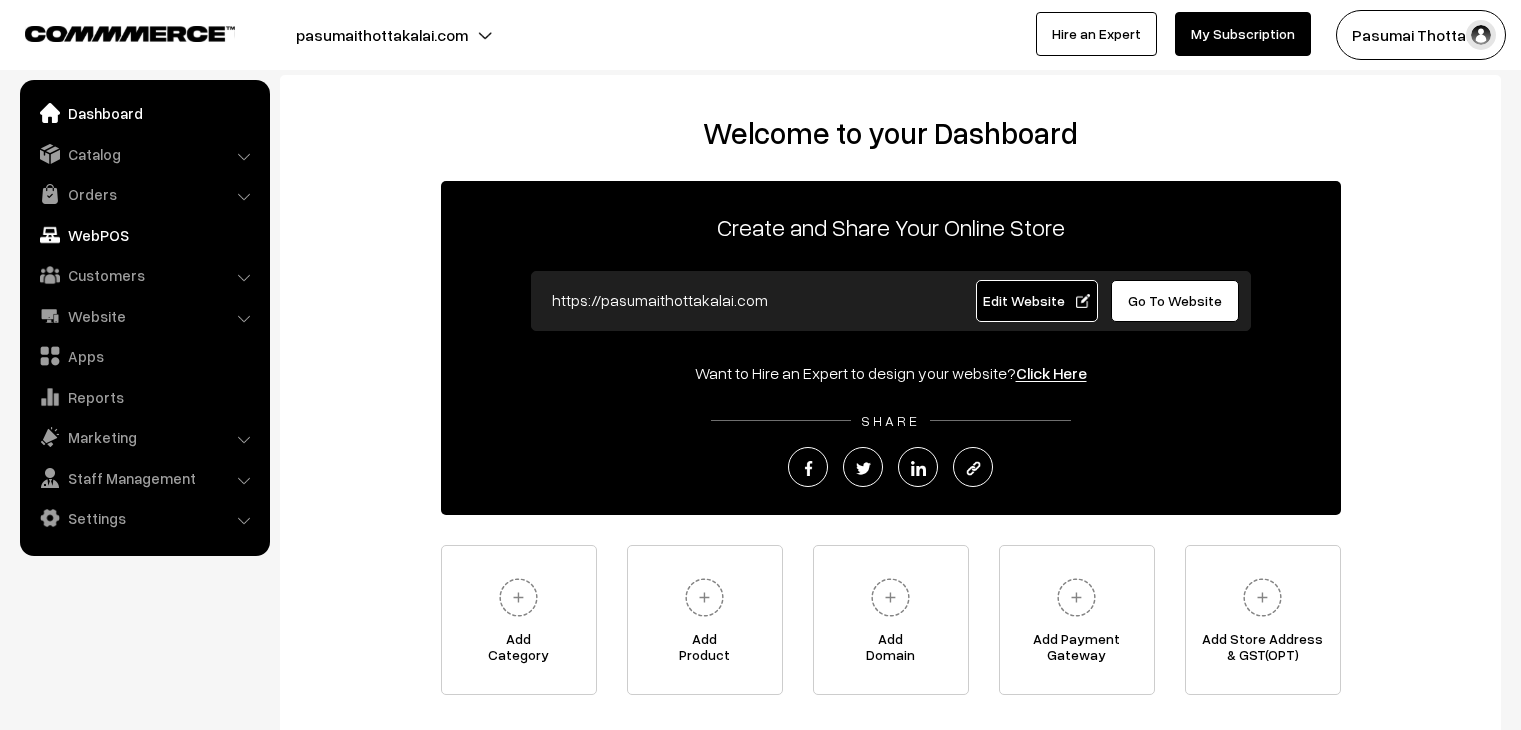 scroll, scrollTop: 0, scrollLeft: 0, axis: both 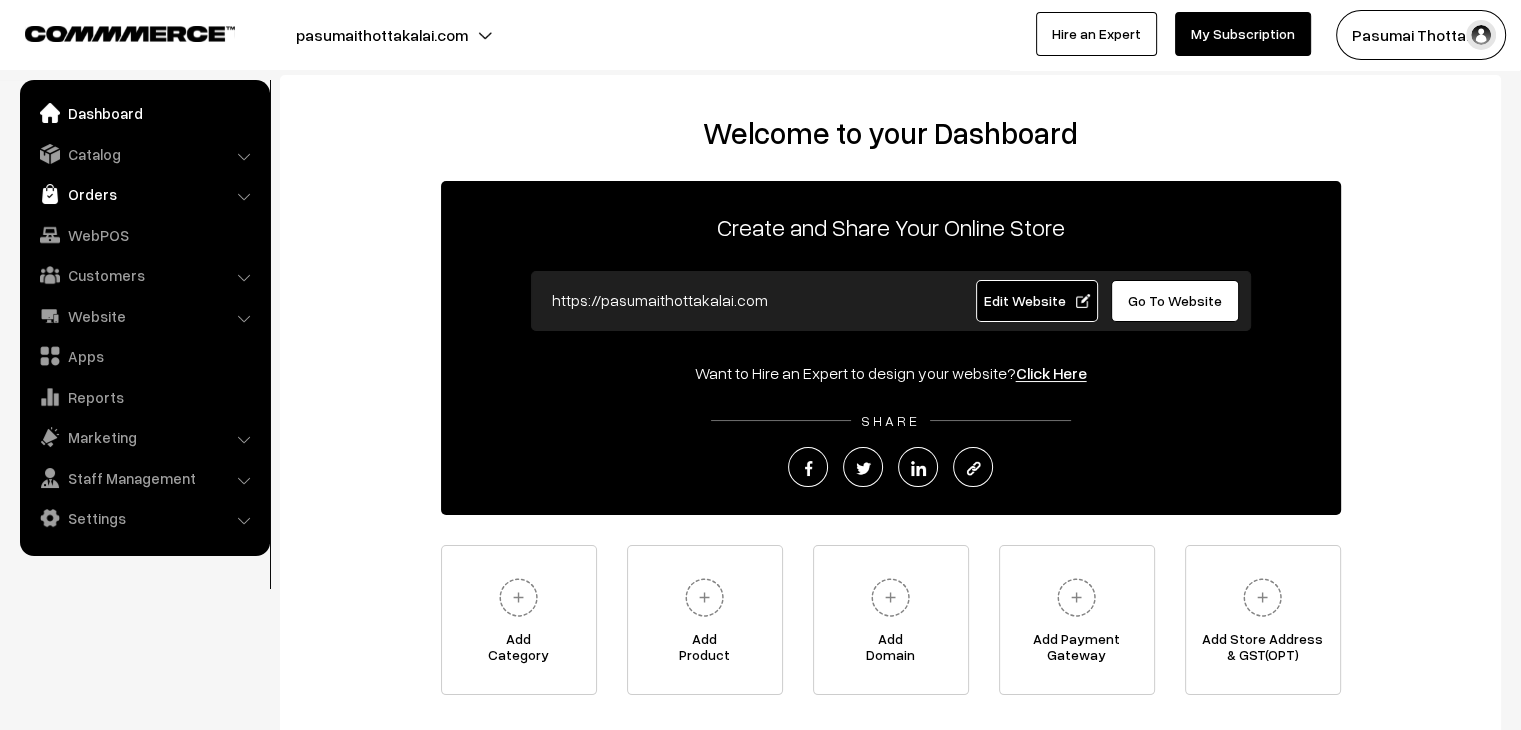 click on "Orders" at bounding box center [144, 194] 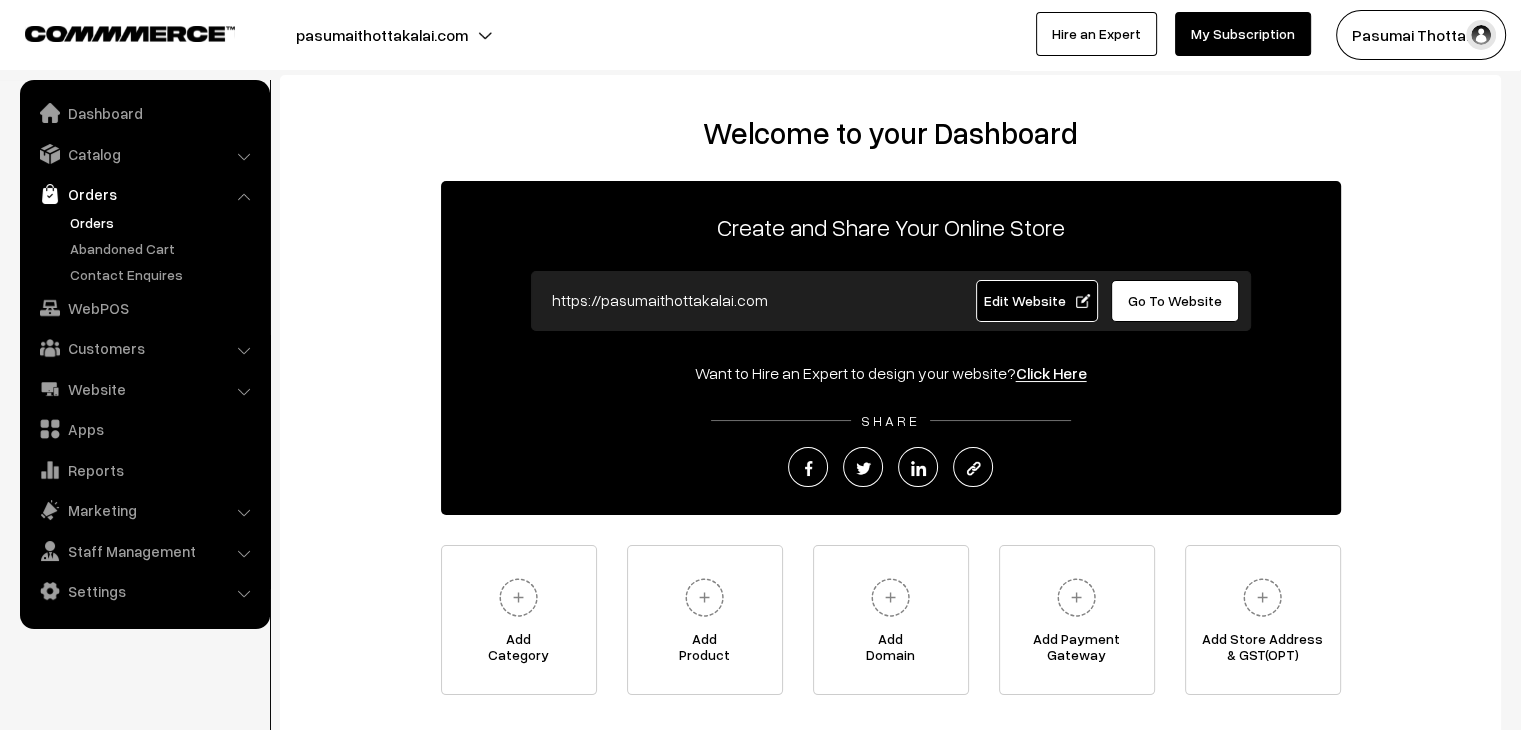click on "Orders" at bounding box center (164, 222) 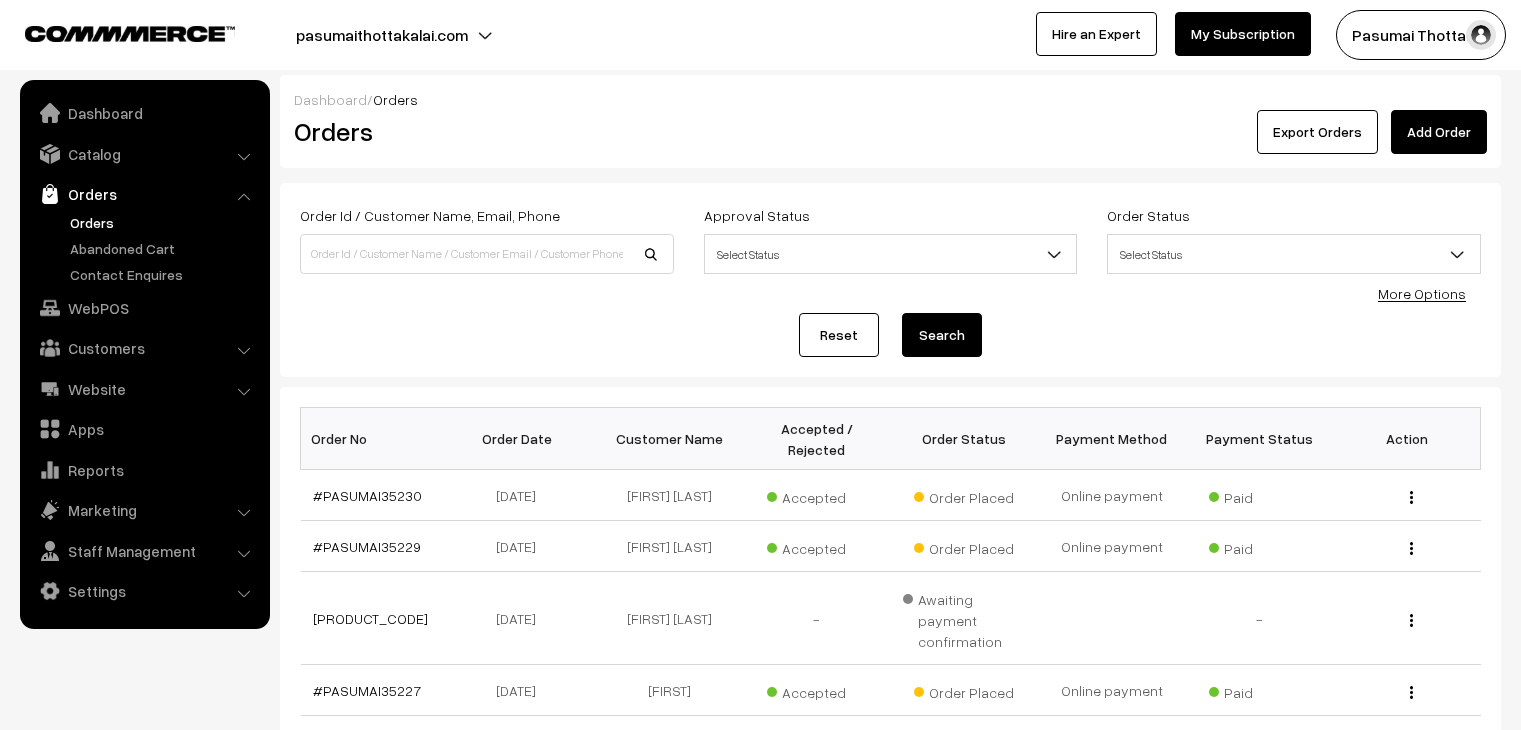 scroll, scrollTop: 0, scrollLeft: 0, axis: both 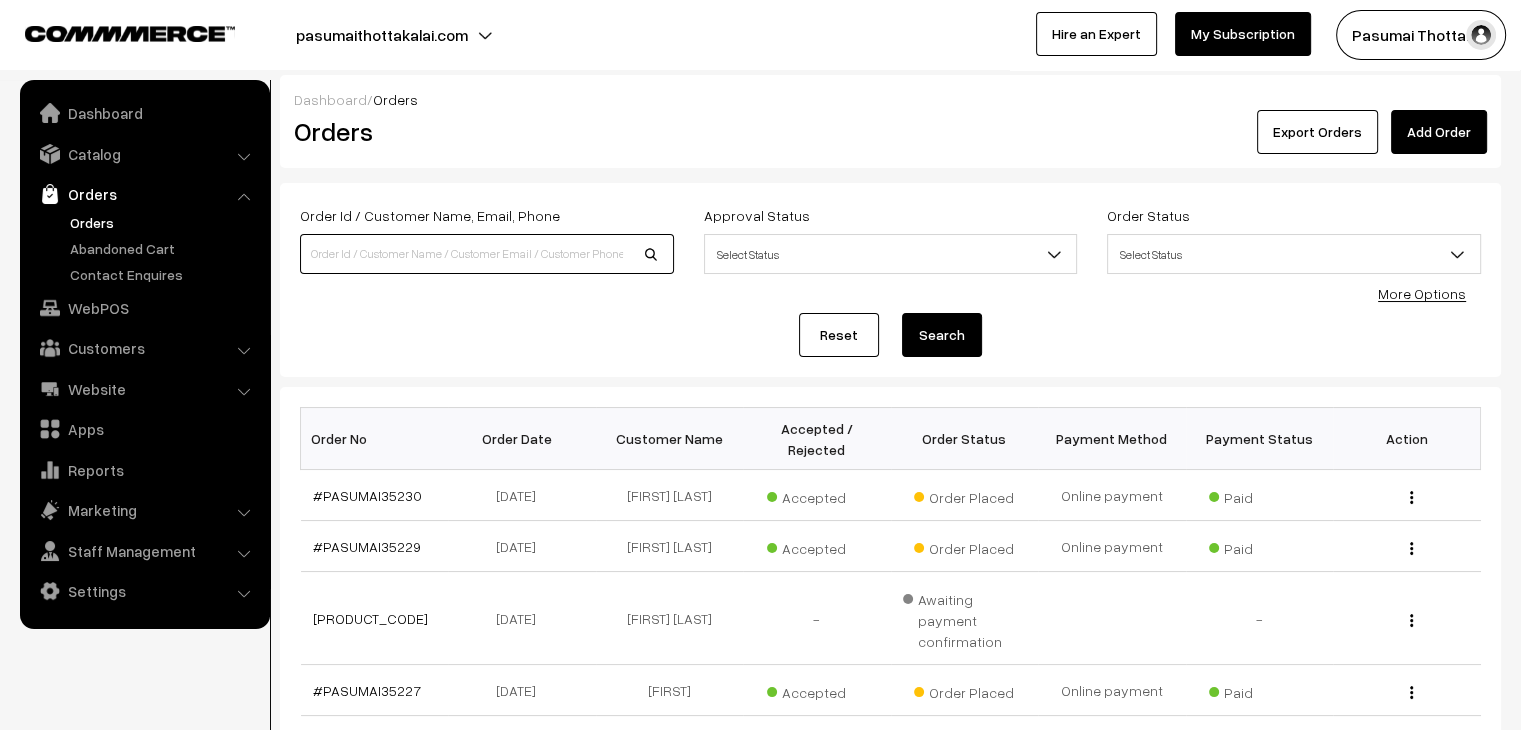 click at bounding box center (487, 254) 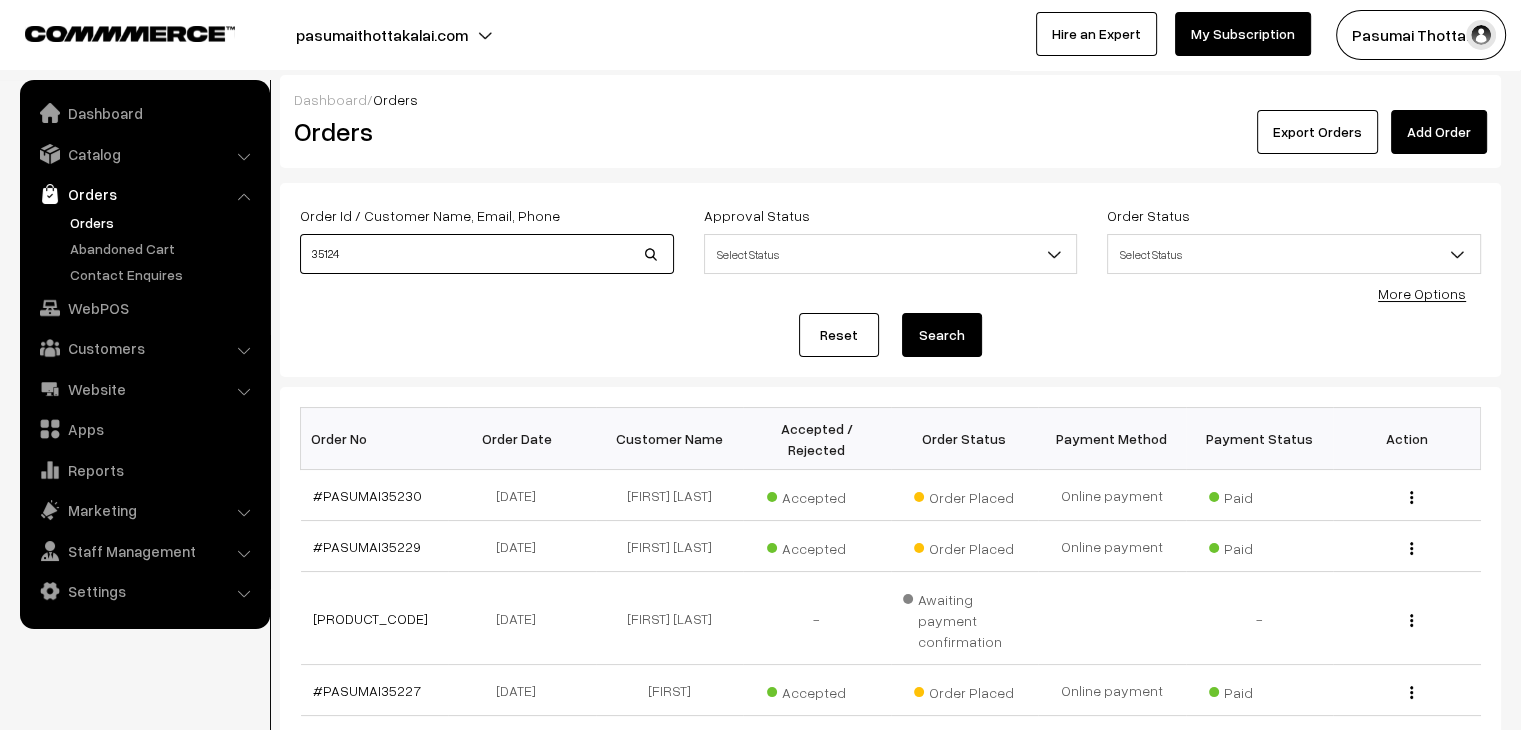 type on "35124" 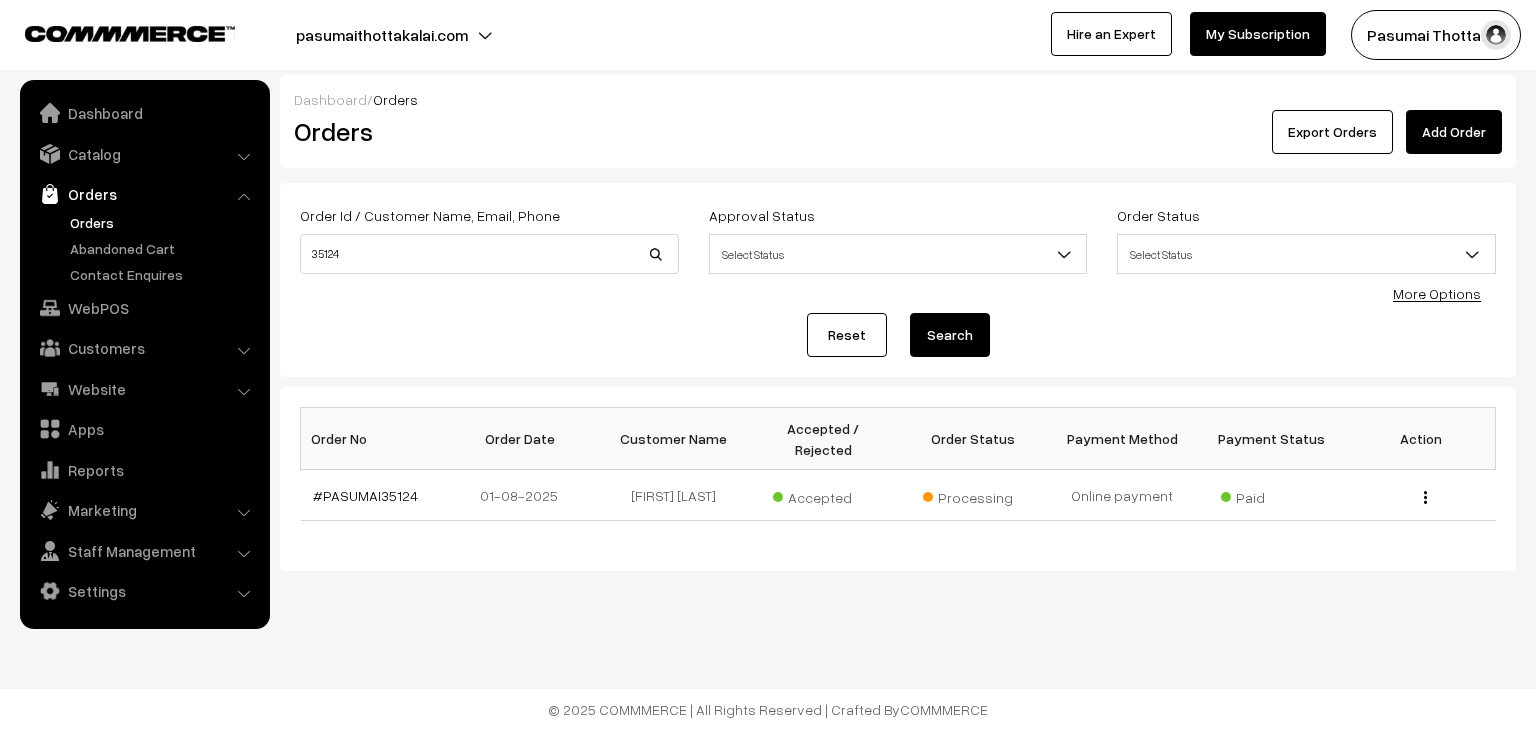 scroll, scrollTop: 0, scrollLeft: 0, axis: both 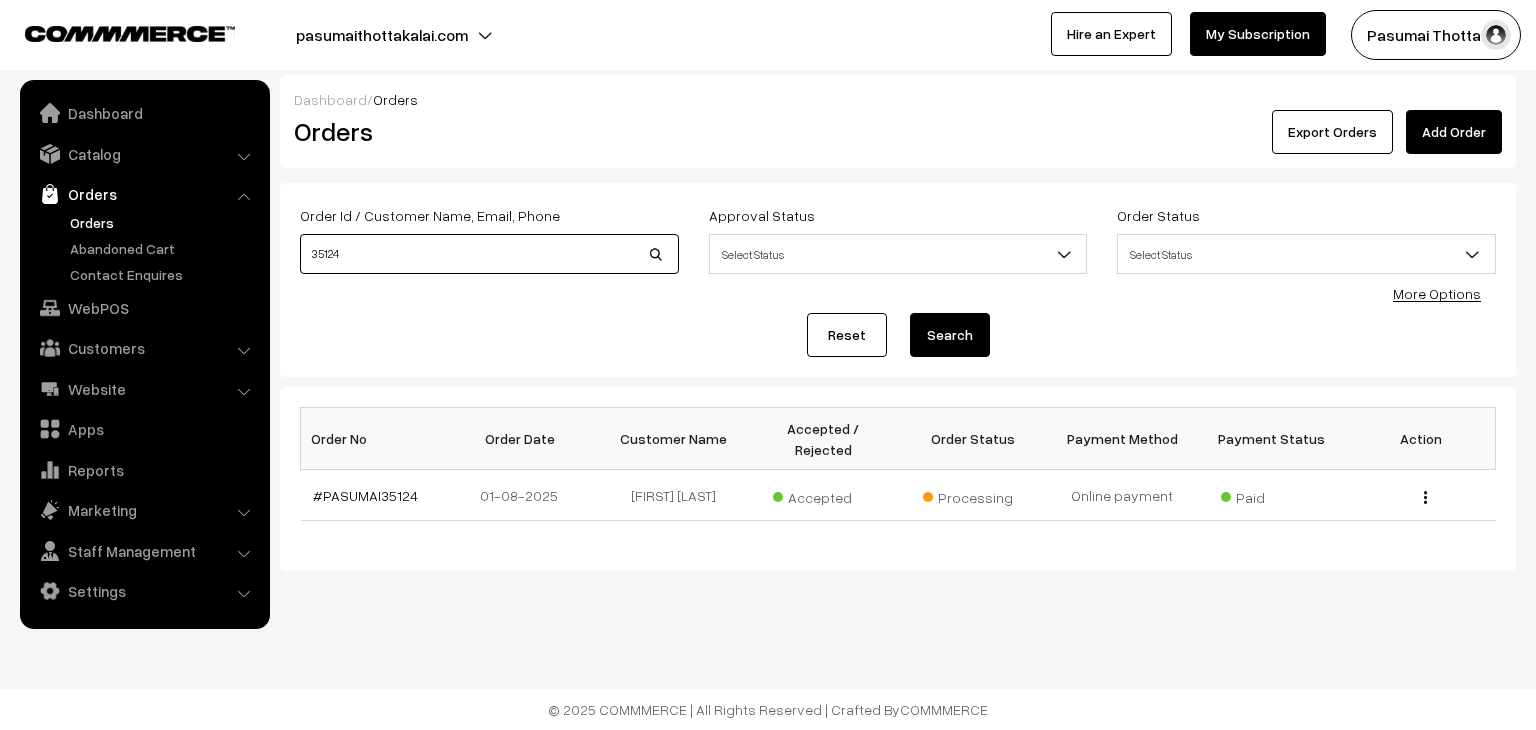 click on "35124" at bounding box center (489, 254) 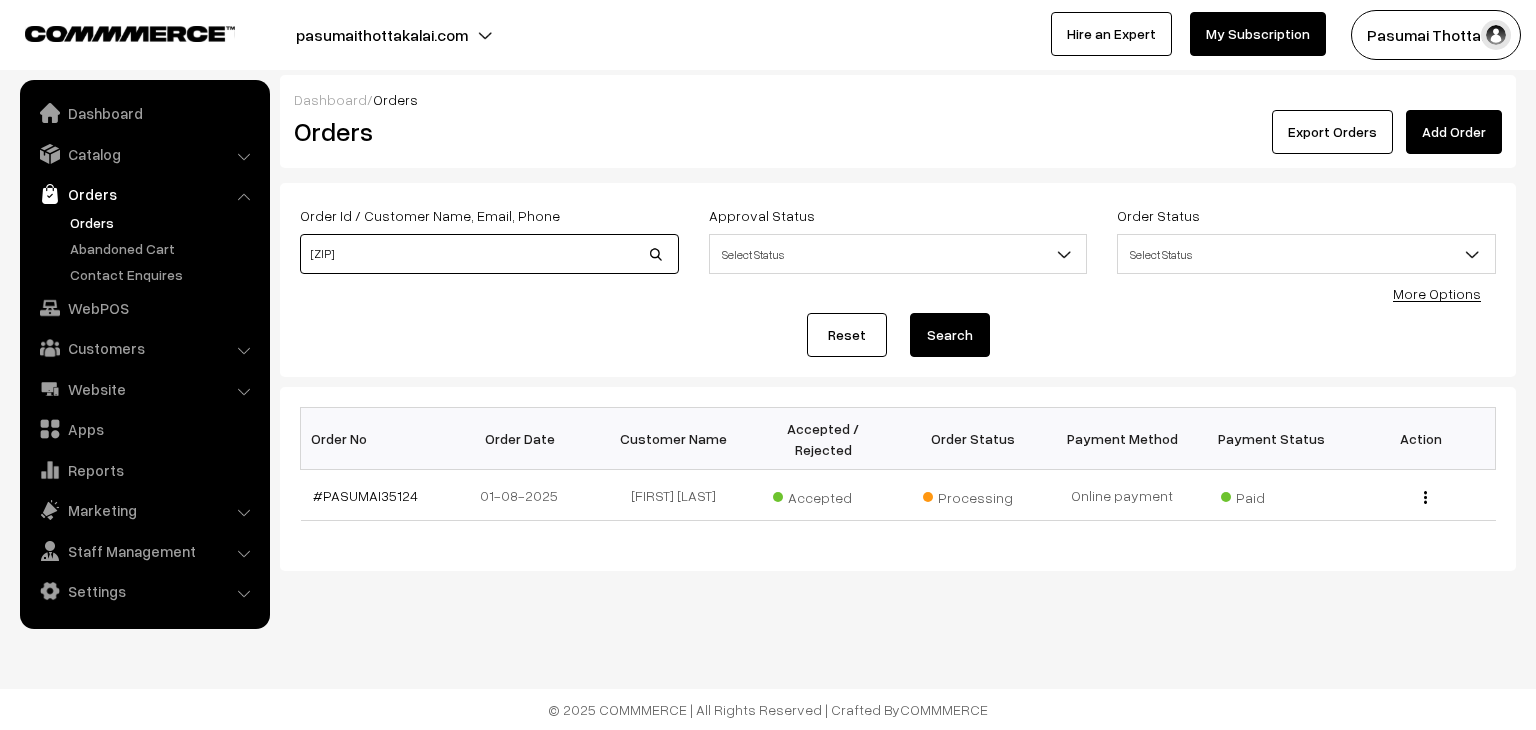 type on "35034" 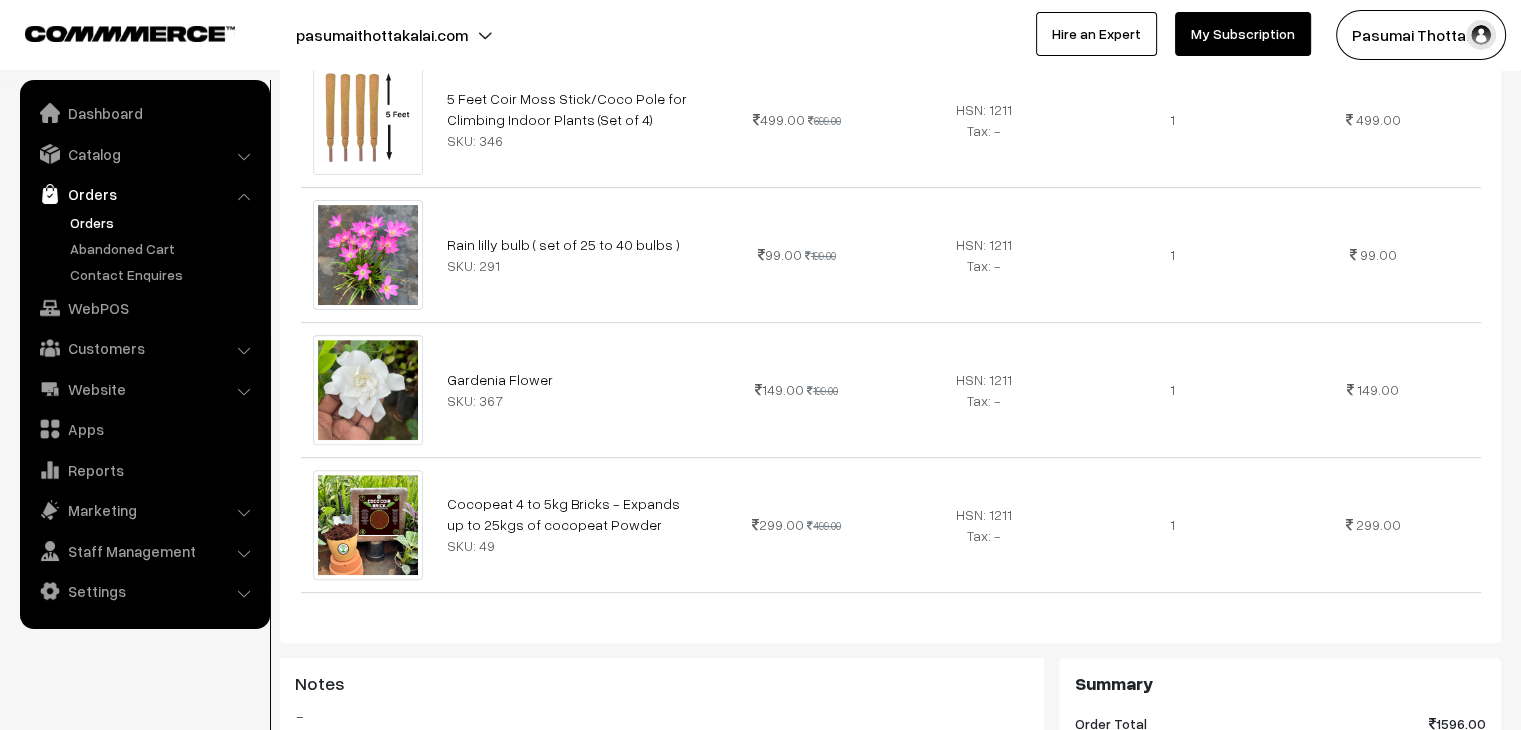 scroll, scrollTop: 640, scrollLeft: 0, axis: vertical 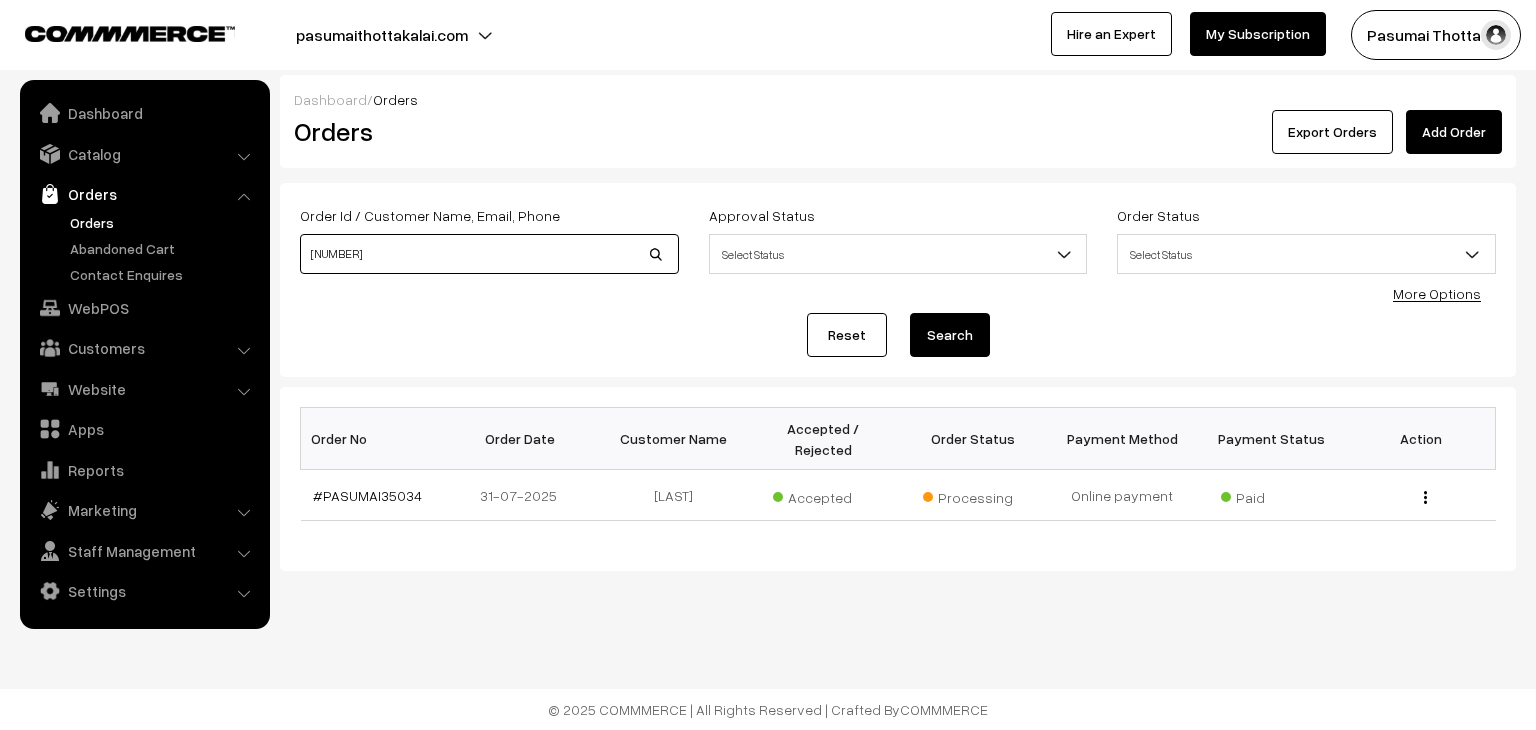 click on "35034" at bounding box center (489, 254) 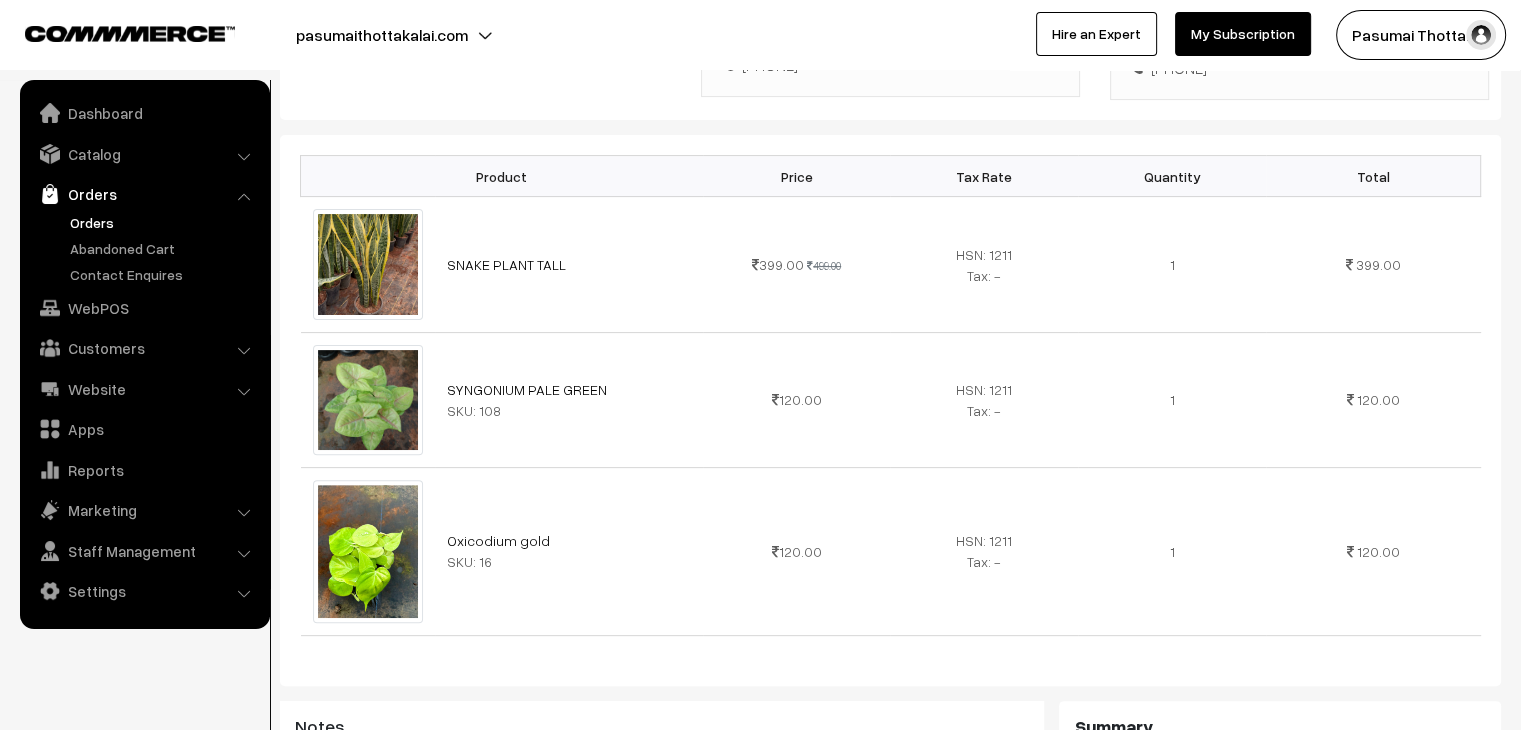 scroll, scrollTop: 520, scrollLeft: 0, axis: vertical 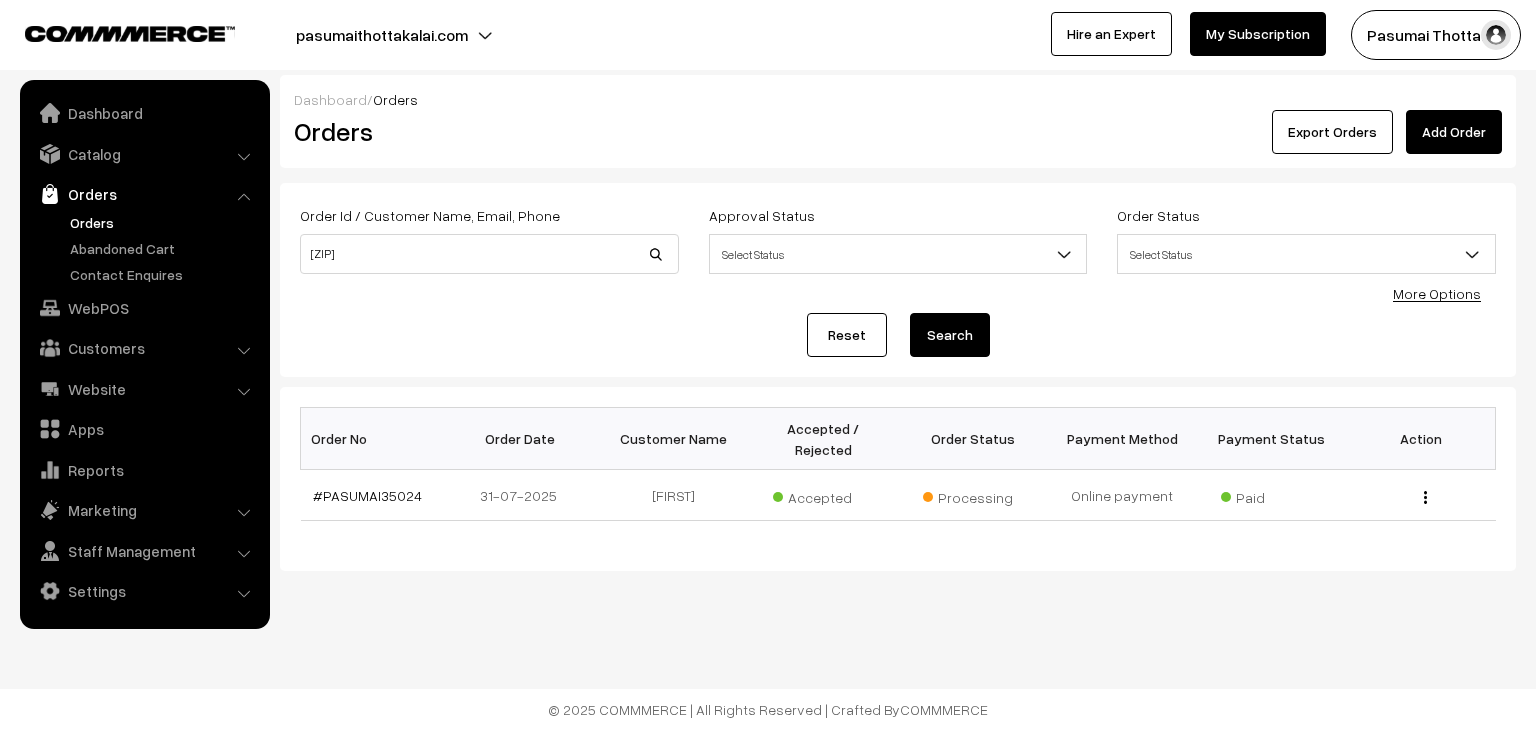 click on "#PASUMAI35024" at bounding box center (367, 495) 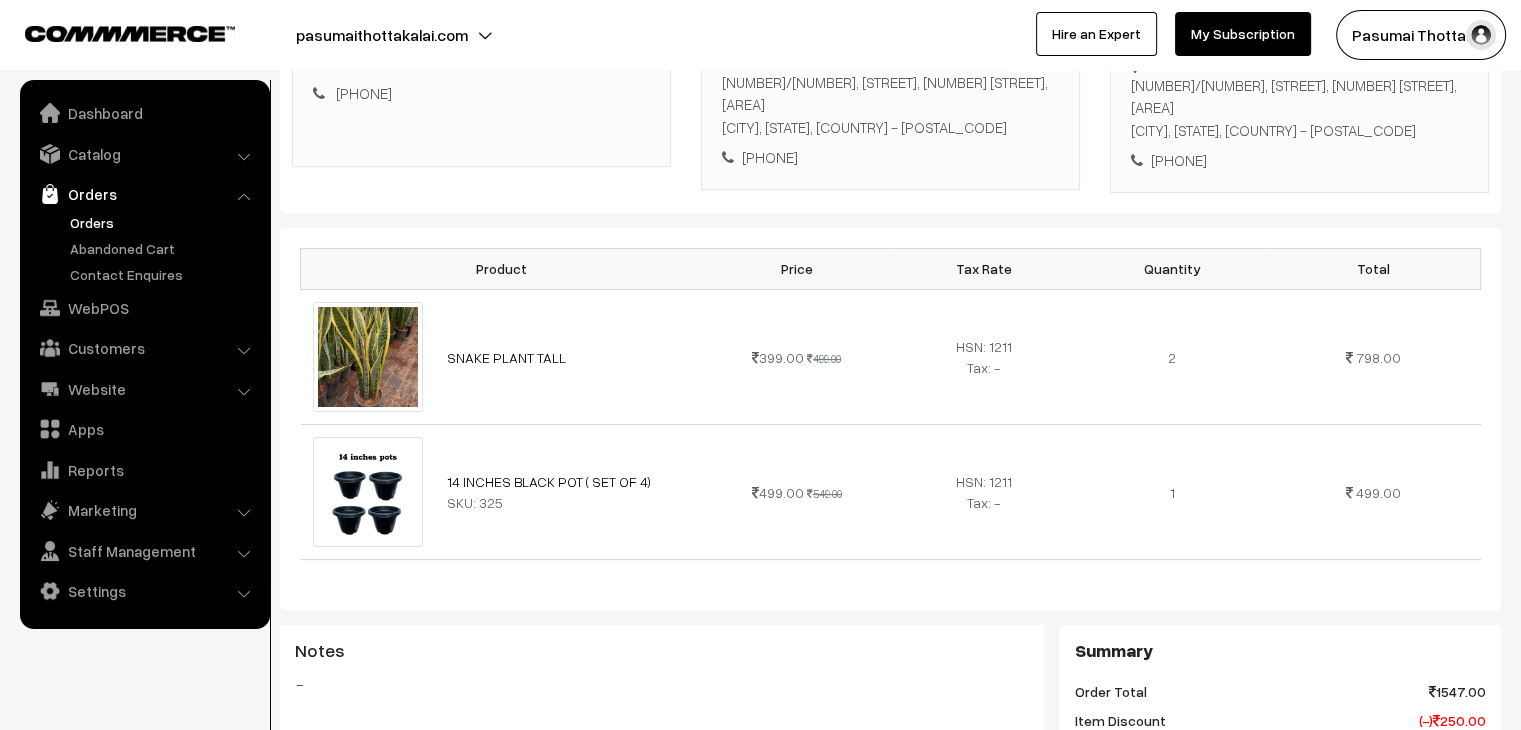 scroll, scrollTop: 440, scrollLeft: 0, axis: vertical 